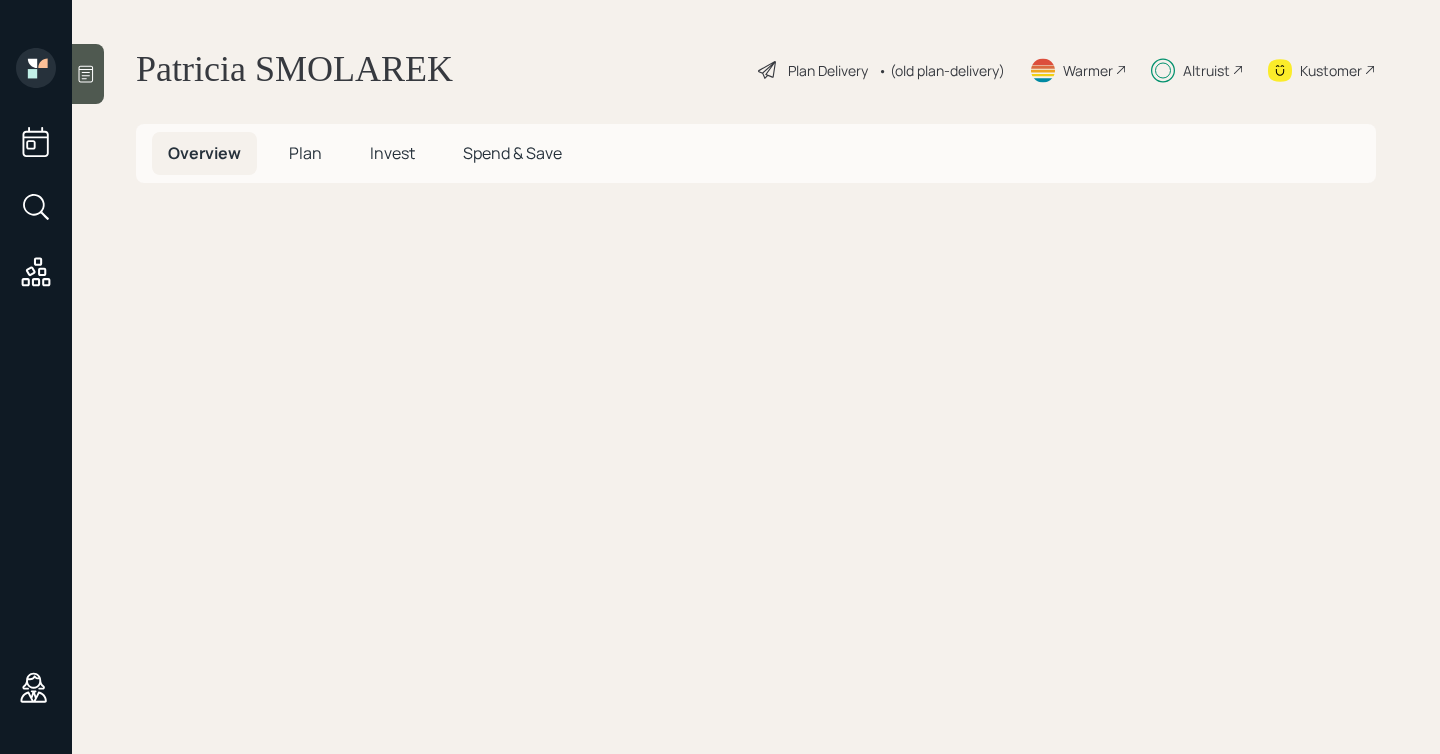 scroll, scrollTop: 0, scrollLeft: 0, axis: both 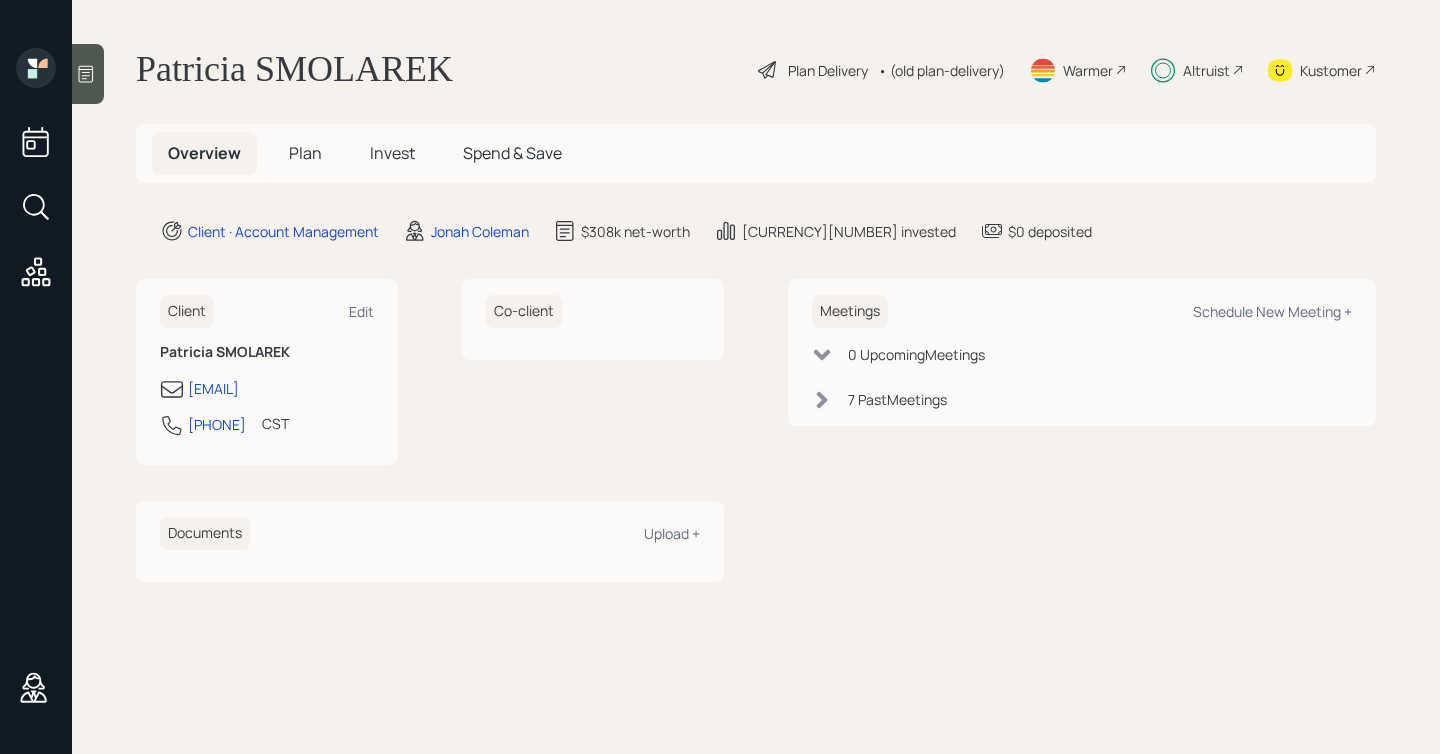 click on "Plan" at bounding box center (305, 153) 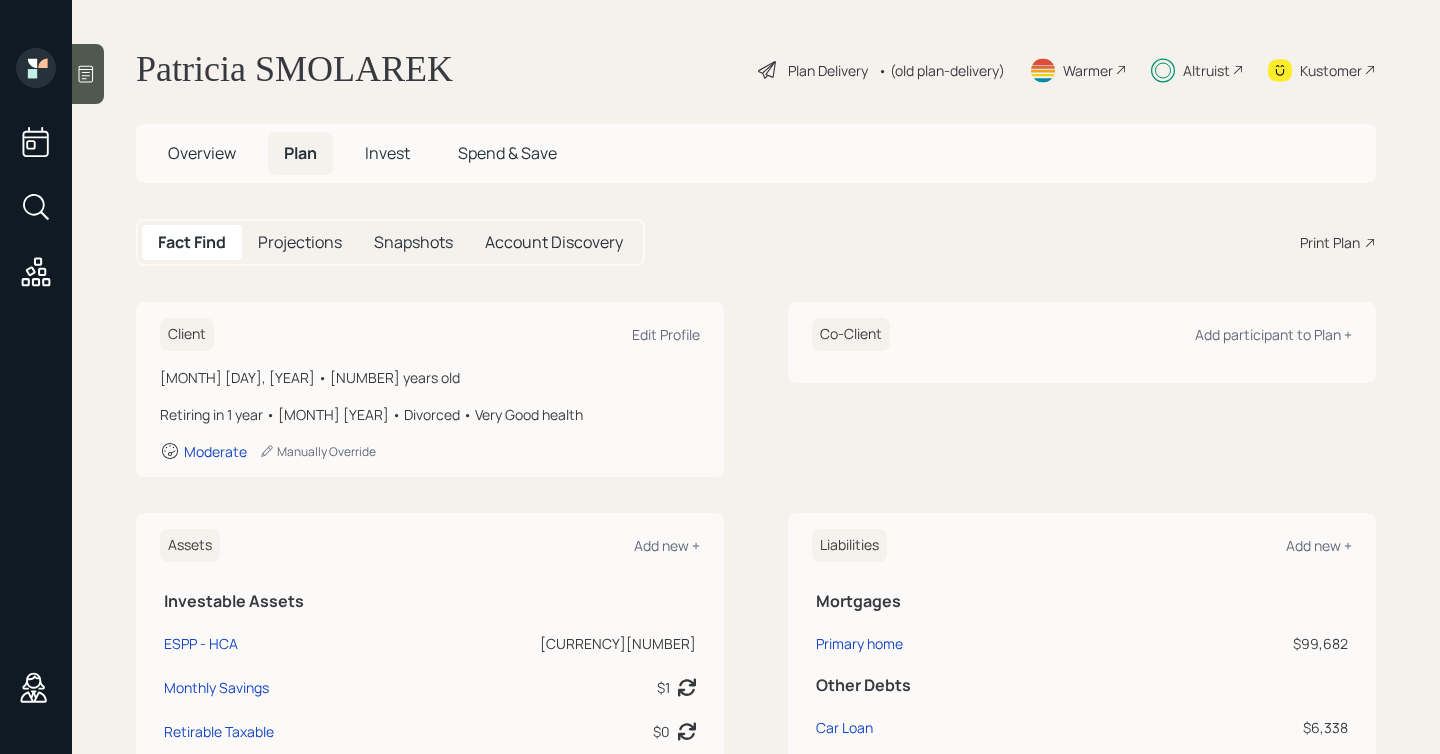 click on "Projections" at bounding box center [300, 242] 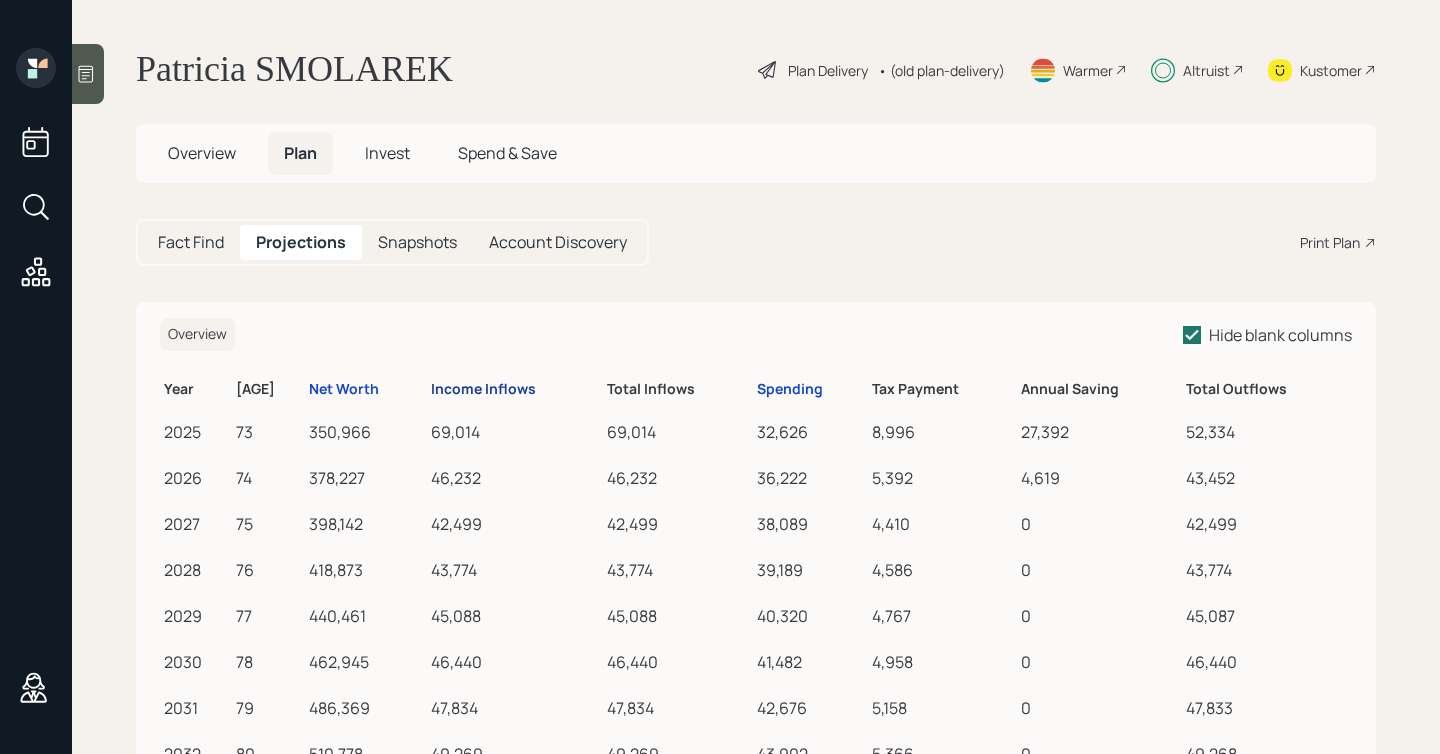 click on "Income Inflows" at bounding box center (437, 389) 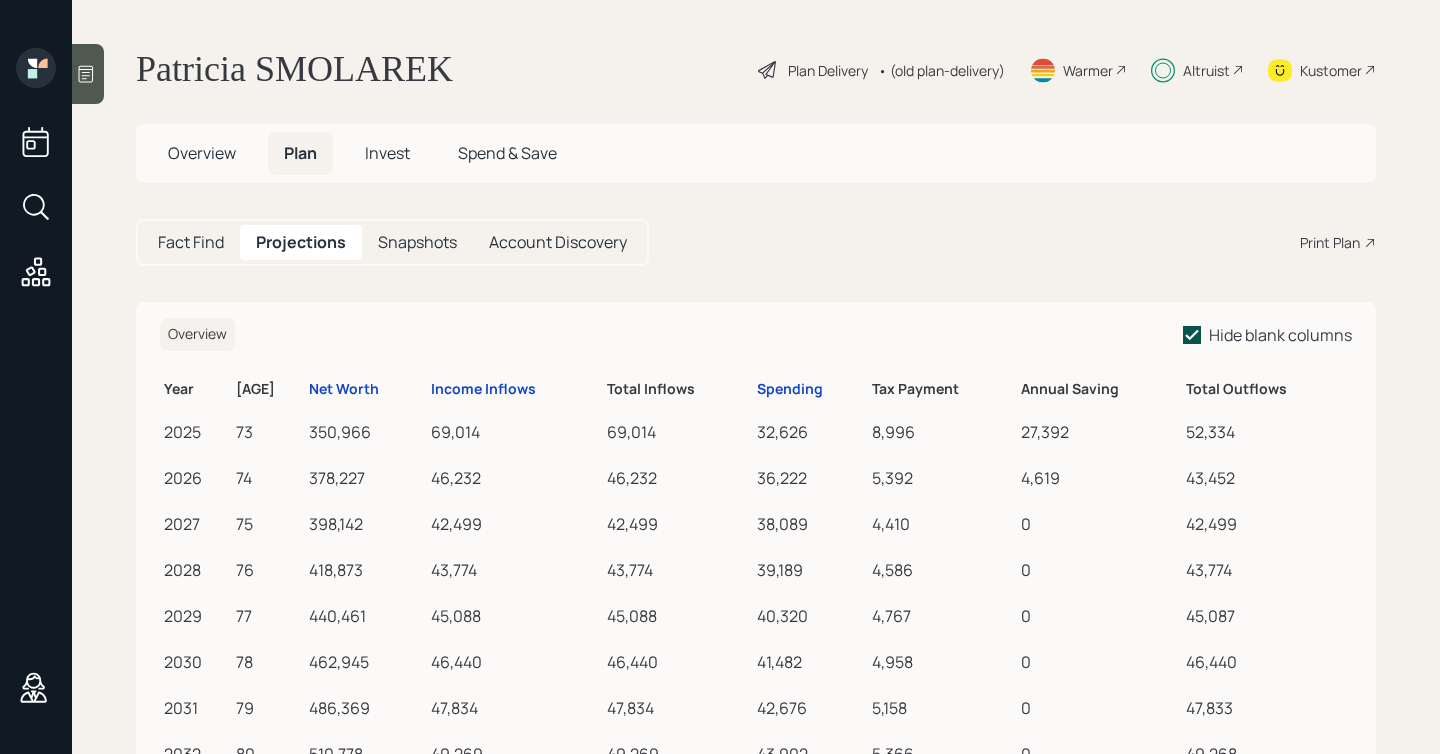 click on "Hide blank columns" at bounding box center (1267, 335) 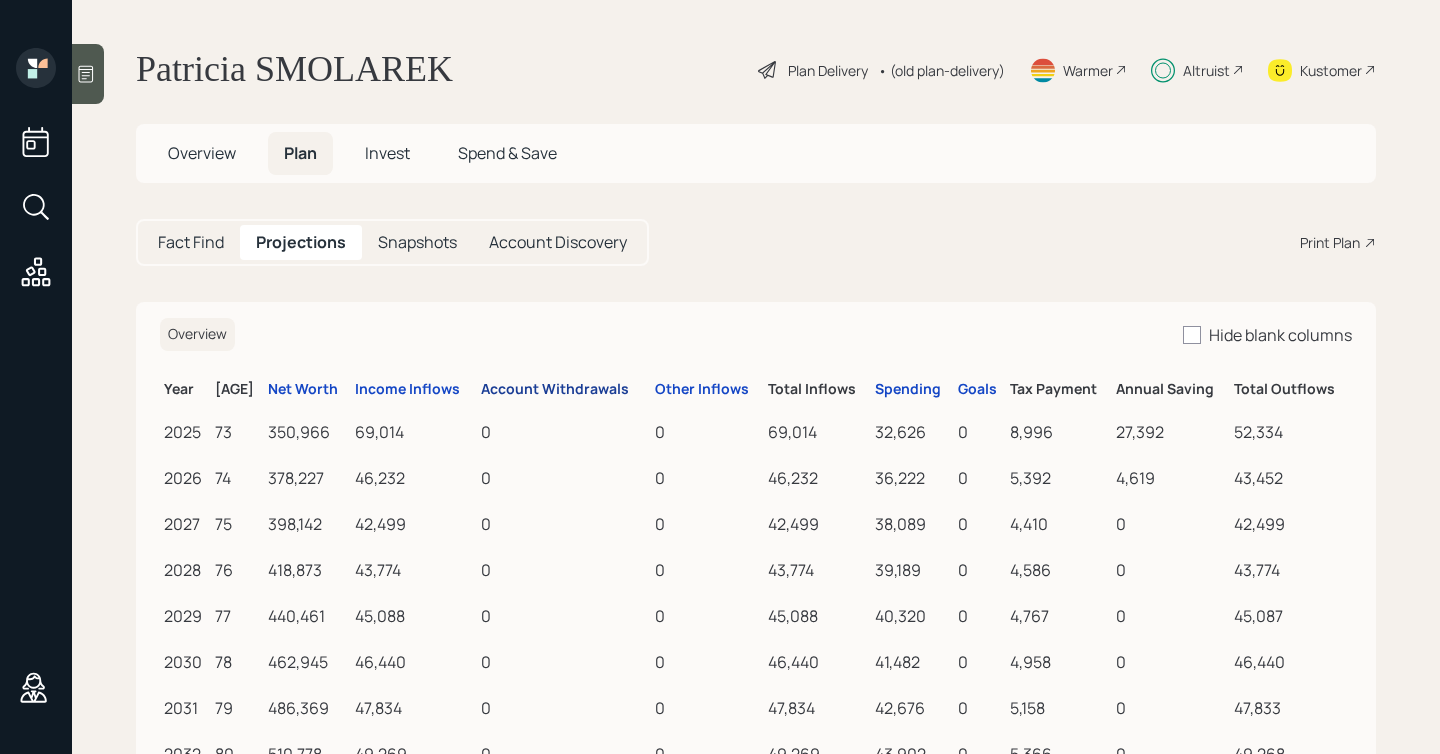 click on "Account Withdrawals" at bounding box center (371, 398) 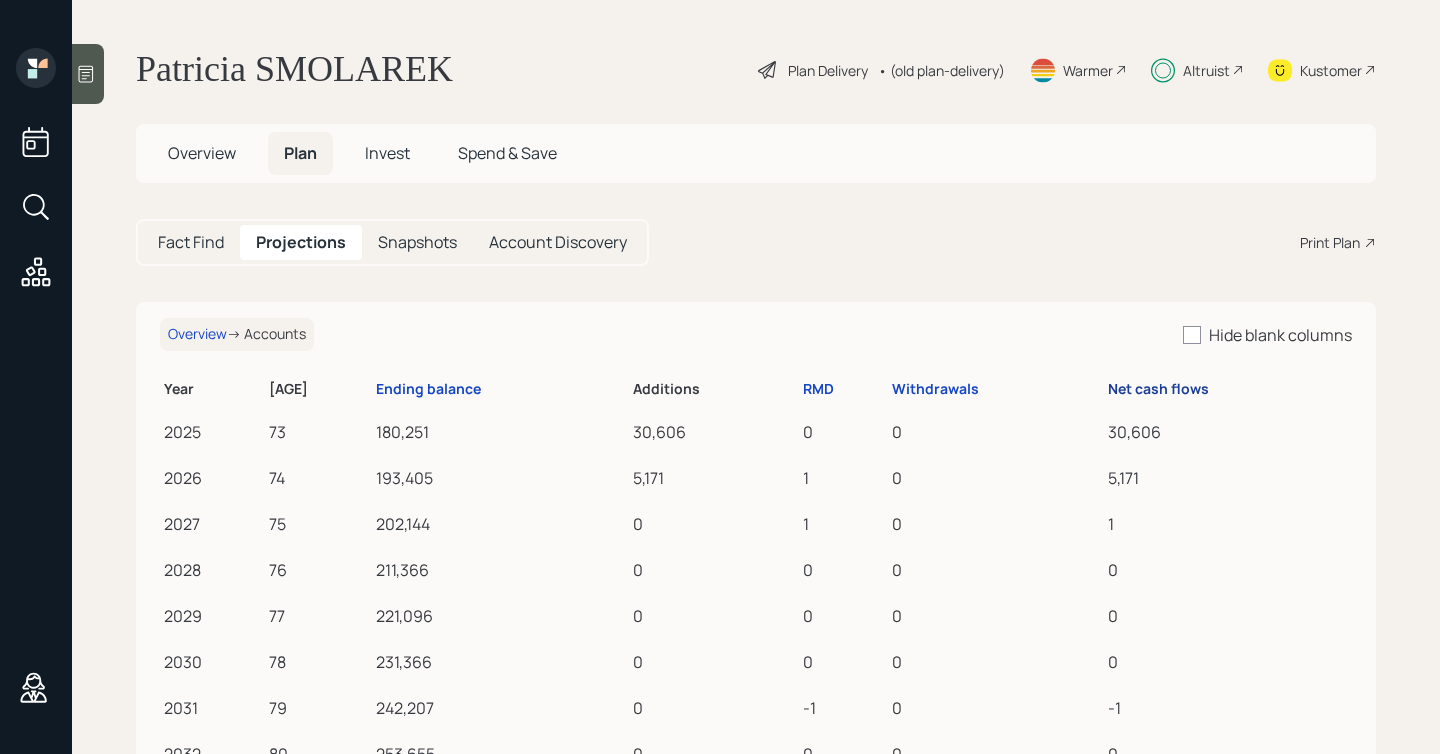 click on "Net cash flows" at bounding box center [526, 389] 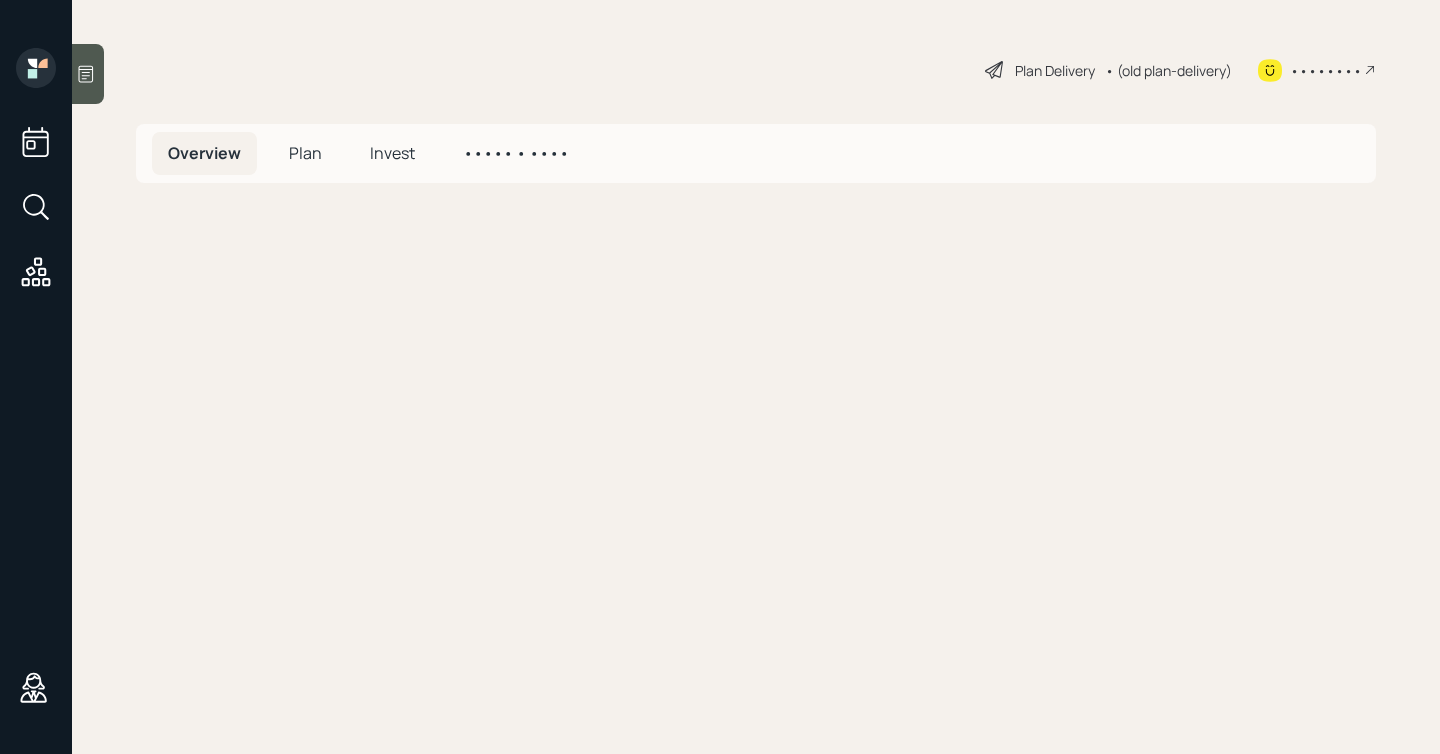 scroll, scrollTop: 0, scrollLeft: 0, axis: both 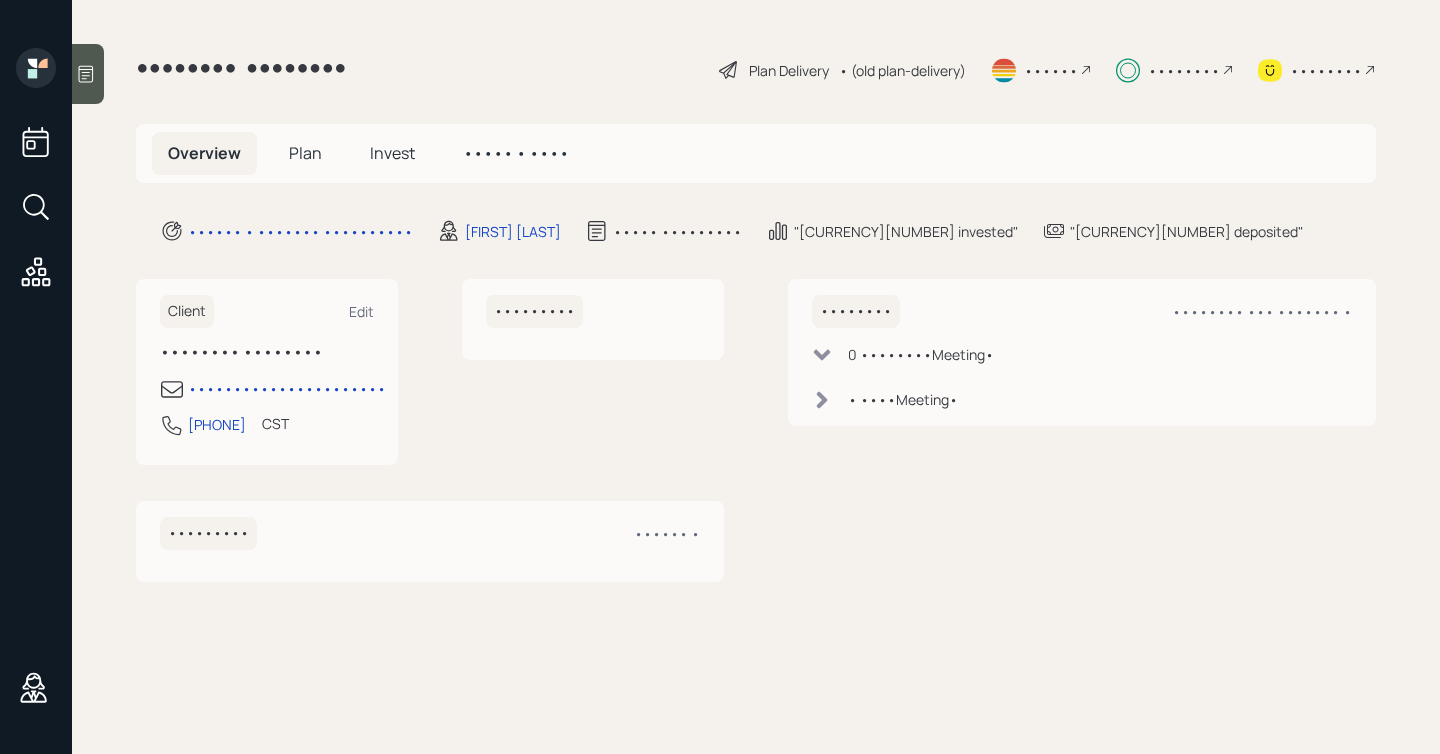 click on "Plan" at bounding box center (305, 153) 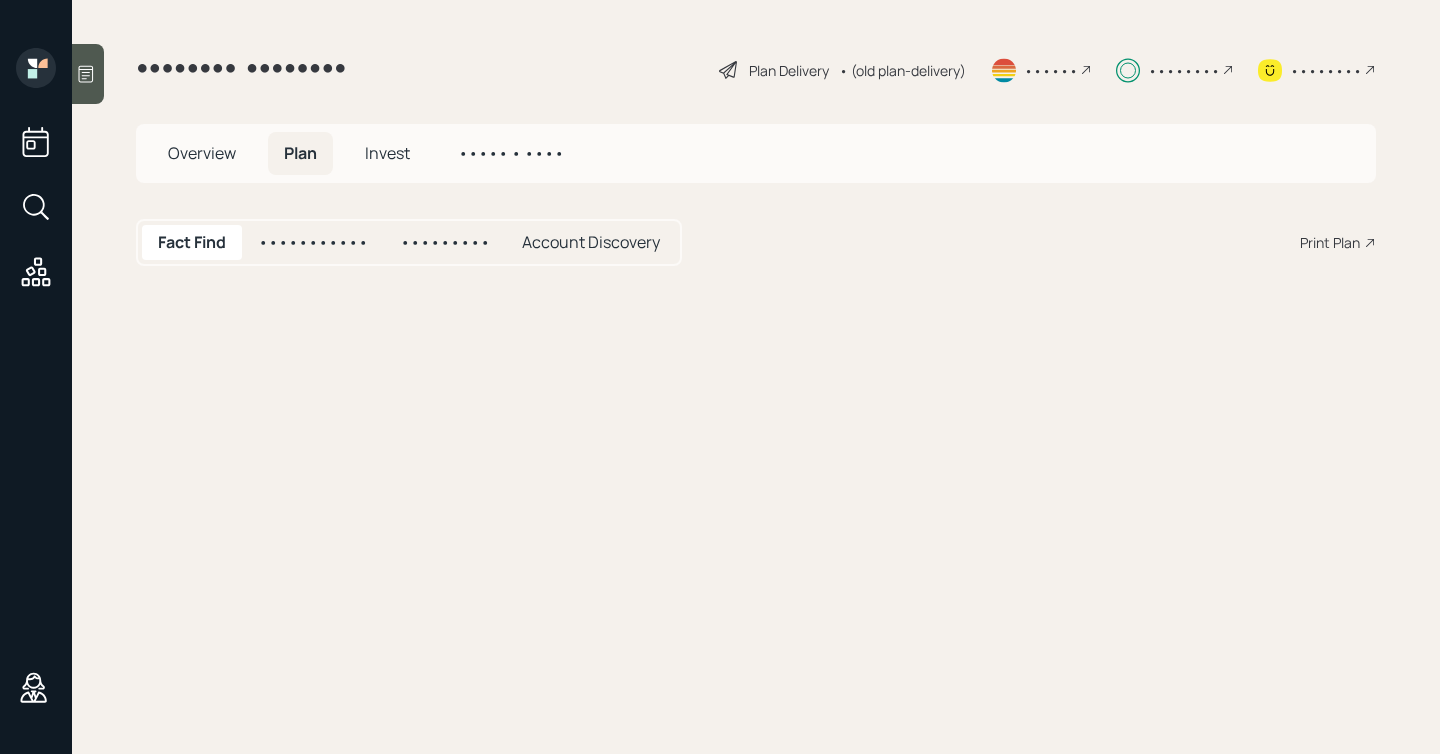 click on "Plan" at bounding box center (300, 153) 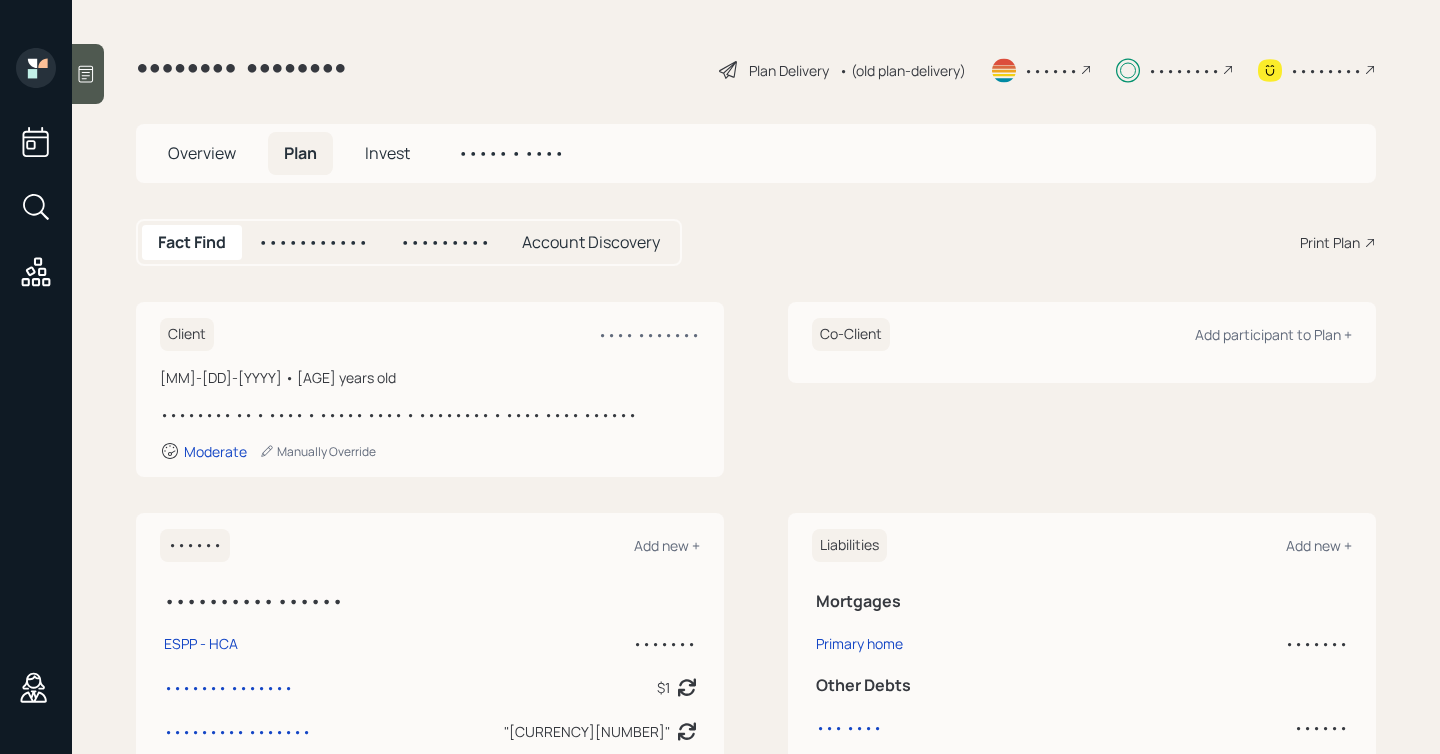 click on "Fact Find Projections Snapshots Account Discovery" at bounding box center [409, 242] 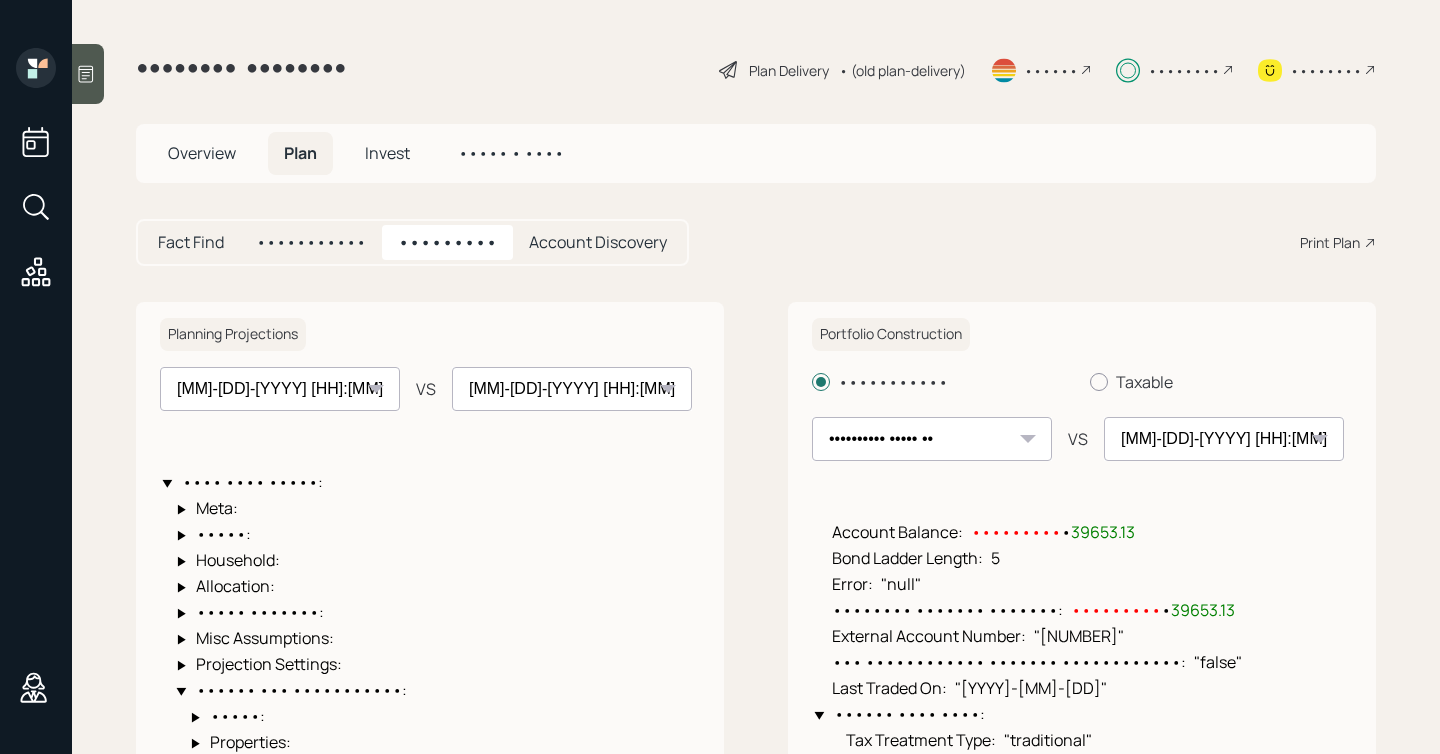 click on "•••••••••• ••••• •• •••••••••• ••••• •• •••••••••• ••••• •• •••••••••• ••••• •• •••••••••• ••••• •• •••••••••• ••••• •• •••••••••• ••••• •• •••••••••• ••••• •• •••••••••• ••••• •• •••••••••• ••••• •• •••••••••• ••••• •• •••••••••• ••••• •• •••••••••• ••••• •• •••••••••• ••••• •• •••••••••• ••••• •• •••••••••• ••••• •• •••••••••• ••••• •• •••••••••• ••••• •• •••••••••• ••••• •• •••••••••• ••••• •• •••••••••• ••••• •• •••••••••• ••••• •• •••••••••• ••••• •• •••••••••• ••••• •• •••••••••• ••••• •• •••••••••• ••••• •• •••••••••• ••••• •• •••••••••• ••••• •• •••••••••• ••••• •• •••••••••• ••••• •• •••••••••• ••••• •• •••••••••• ••••• •• •••••••••• ••••• •• •••••••••• ••••• •• •••••••••• ••••• •• •••••••••• ••••• •• •••••••••• ••••• •• •••••••••• ••••• •• •••••••••• ••••• •• •••••••••• ••••• •• •••••••••• ••••• •• •••••••••• ••••• •• •••••••••• ••••• •• •••••••••• ••••• •• •••••••••• ••••• •• •••••••••• ••••• •• •••••••••• ••••• •• •••••••••• ••••• •• •••••••••• ••••• •• •••••••••• ••••• •• •••••••••• ••••• ••" at bounding box center [280, 389] 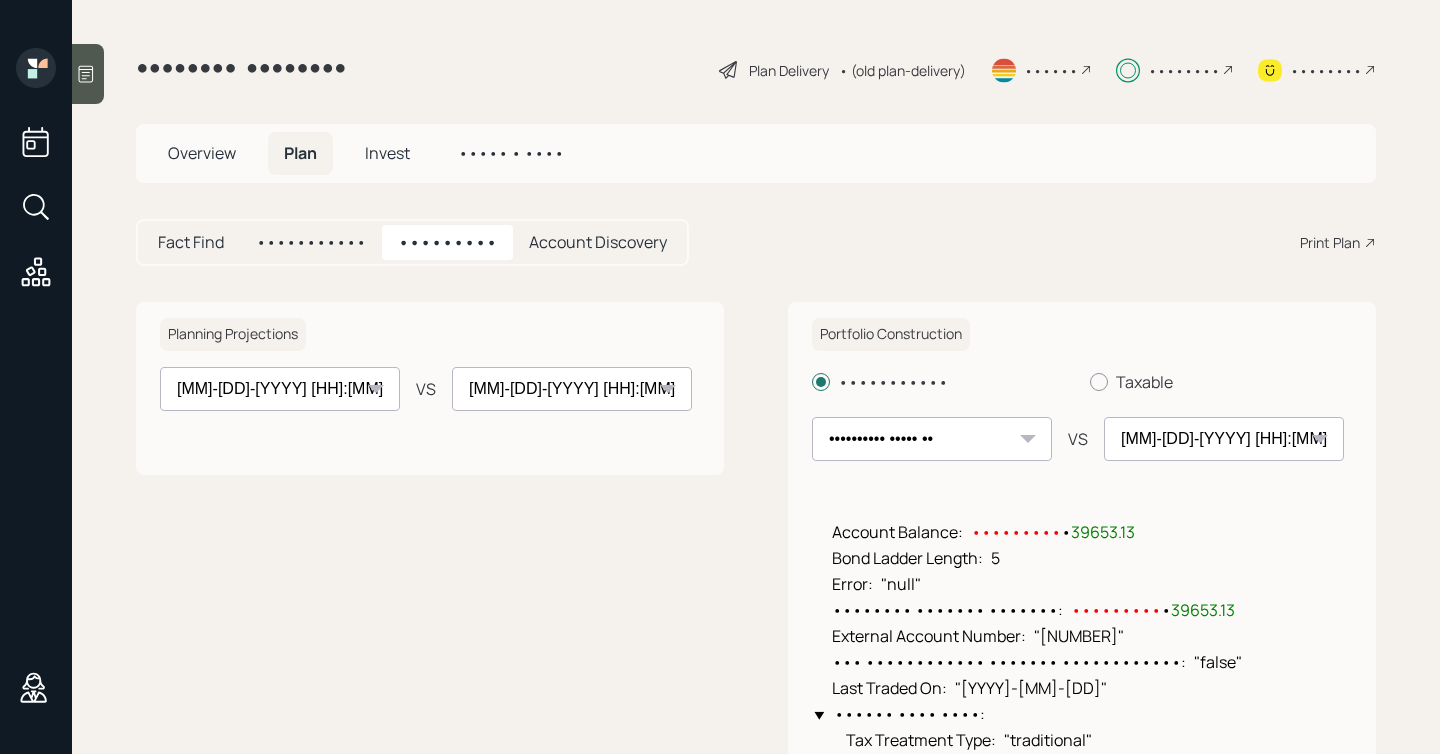 click on "•••••••••• ••••• •• •••••••••• ••••• •• •••••••••• ••••• •• •••••••••• ••••• •• •••••••••• ••••• •• •••••••••• ••••• •• •••••••••• ••••• •• •••••••••• ••••• •• •••••••••• ••••• •• •••••••••• ••••• •• •••••••••• ••••• •• •••••••••• ••••• •• •••••••••• ••••• •• •••••••••• ••••• •• •••••••••• ••••• •• •••••••••• ••••• •• •••••••••• ••••• •• •••••••••• ••••• •• •••••••••• ••••• •• •••••••••• ••••• •• •••••••••• ••••• •• •••••••••• ••••• •• •••••••••• ••••• •• •••••••••• ••••• •• •••••••••• ••••• •• •••••••••• ••••• •• •••••••••• ••••• •• •••••••••• ••••• •• •••••••••• ••••• •• •••••••••• ••••• •• •••••••••• ••••• •• •••••••••• ••••• •• •••••••••• ••••• •• •••••••••• ••••• •• •••••••••• ••••• •• •••••••••• ••••• •• •••••••••• ••••• •• •••••••••• ••••• •• •••••••••• ••••• •• •••••••••• ••••• •• •••••••••• ••••• •• •••••••••• ••••• •• •••••••••• ••••• •• •••••••••• ••••• •• •••••••••• ••••• •• •••••••••• ••••• •• •••••••••• ••••• •• •••••••••• ••••• •• •••••••••• ••••• •• •••••••••• ••••• •• •••••••••• ••••• ••" at bounding box center (280, 389) 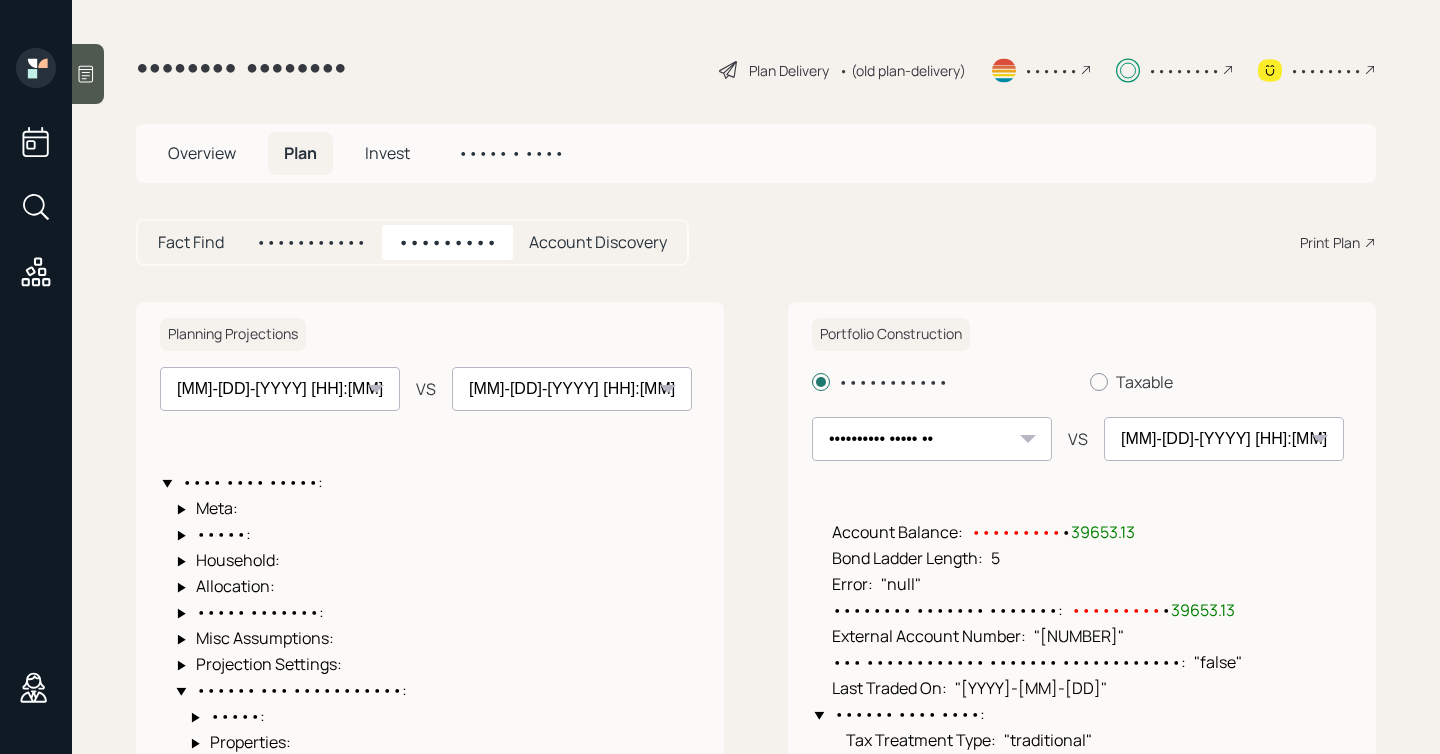 select on "••••••••••••••••••••••••••••••••••••" 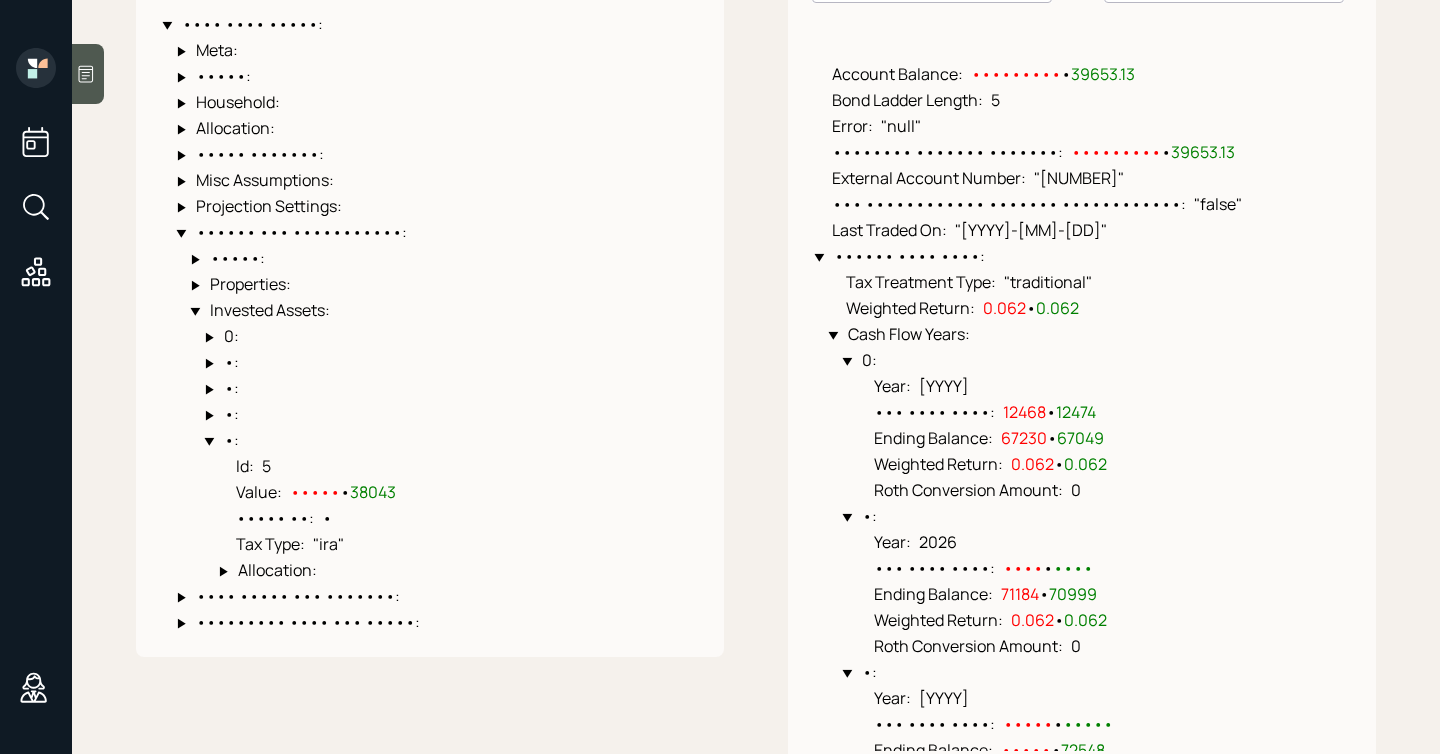 scroll, scrollTop: 419, scrollLeft: 0, axis: vertical 